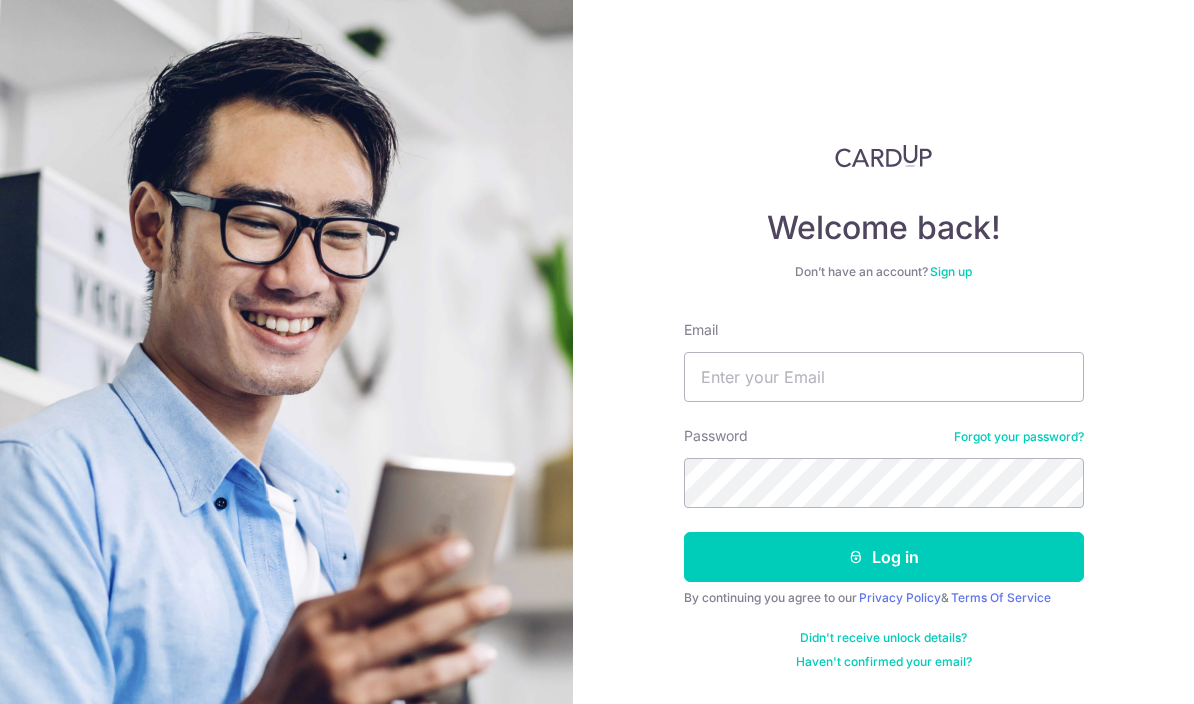 scroll, scrollTop: 0, scrollLeft: 0, axis: both 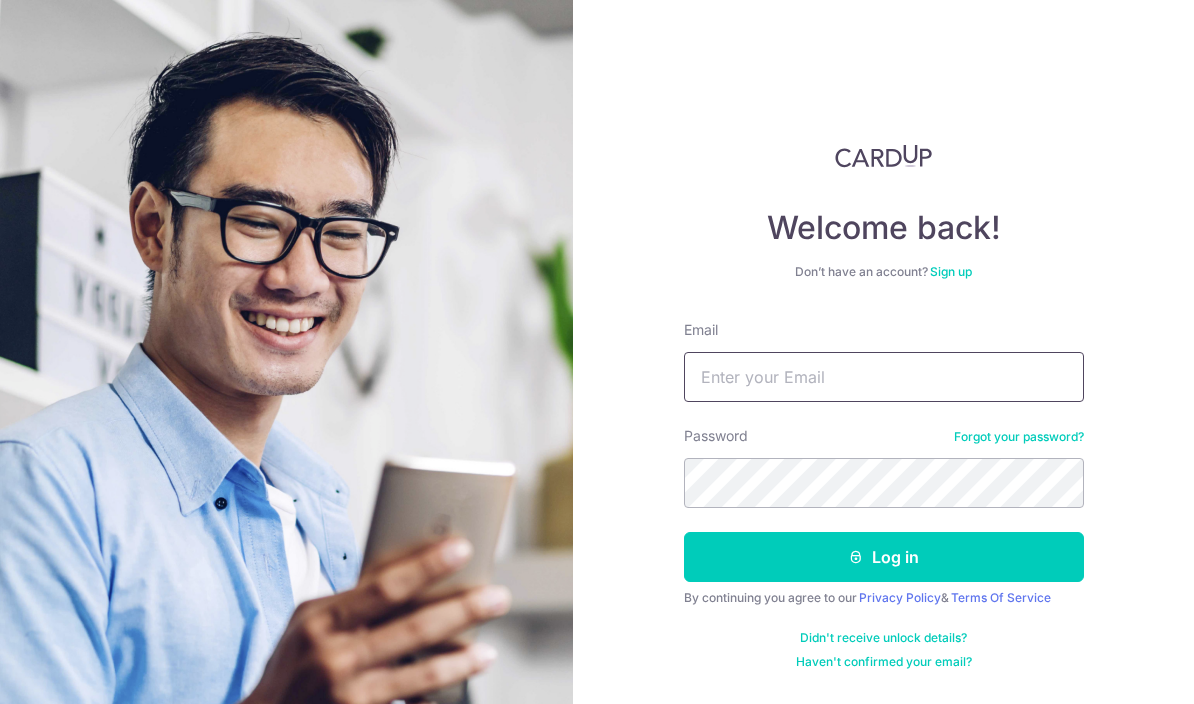 click on "Email" at bounding box center (884, 377) 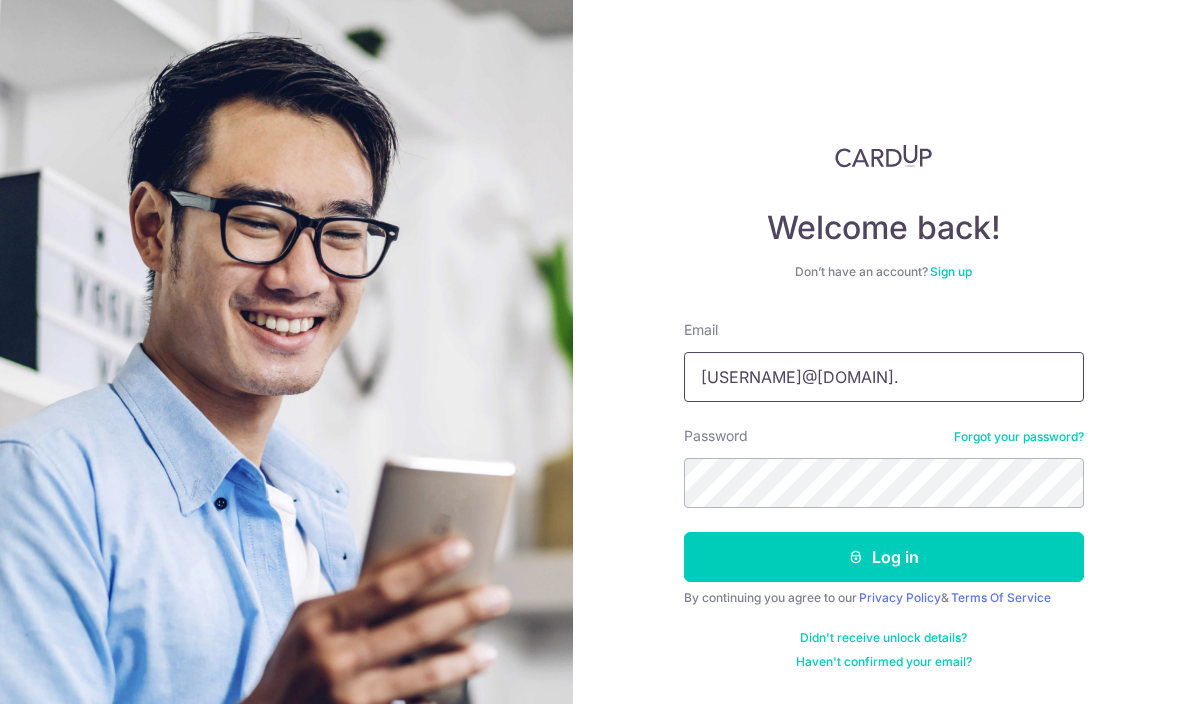 type on "[USERNAME]@[DOMAIN]." 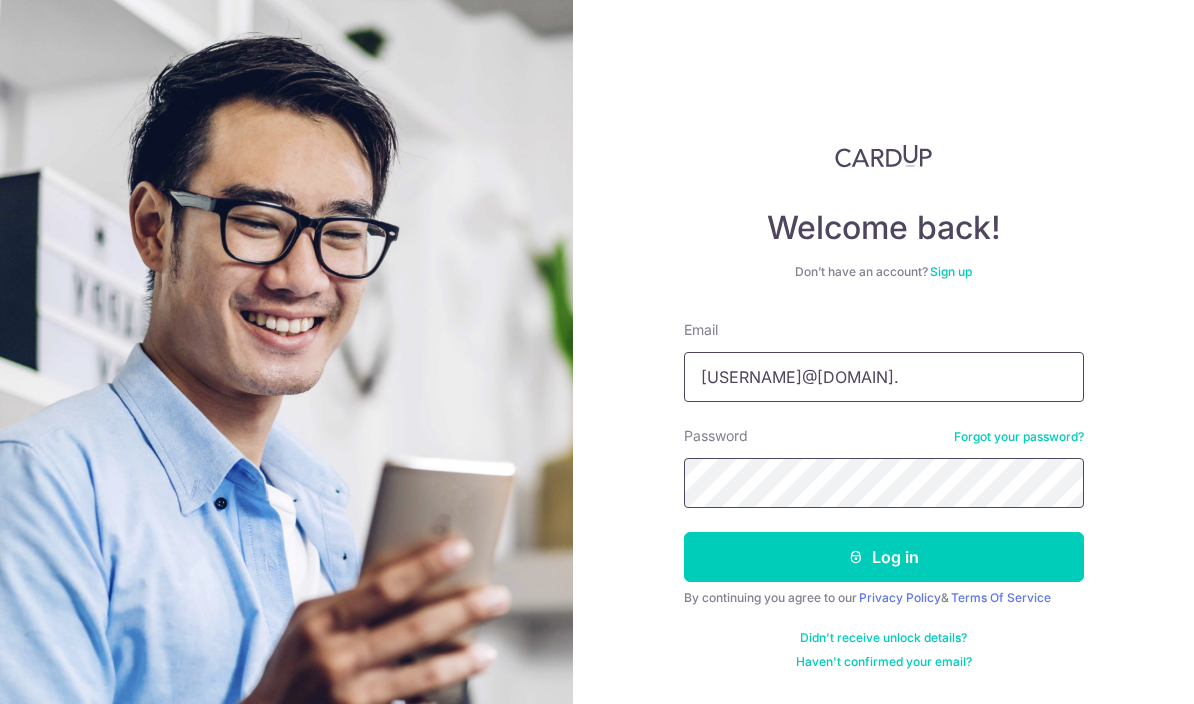 click on "Log in" at bounding box center [884, 557] 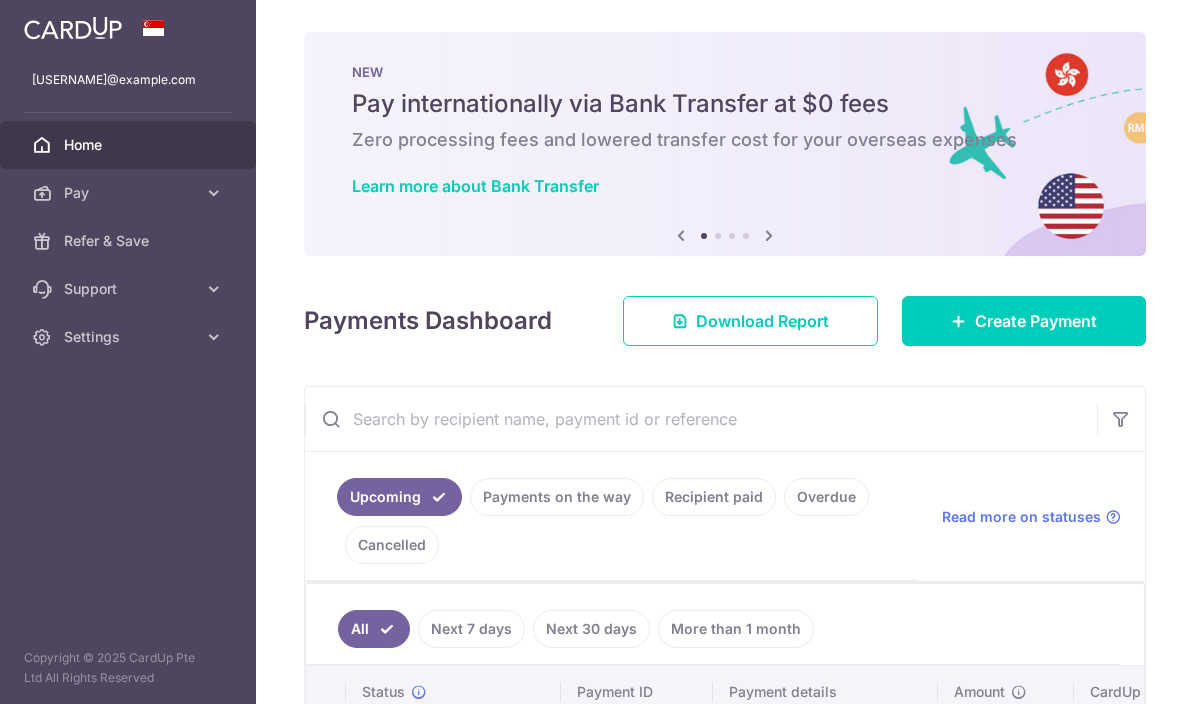 scroll, scrollTop: 0, scrollLeft: 0, axis: both 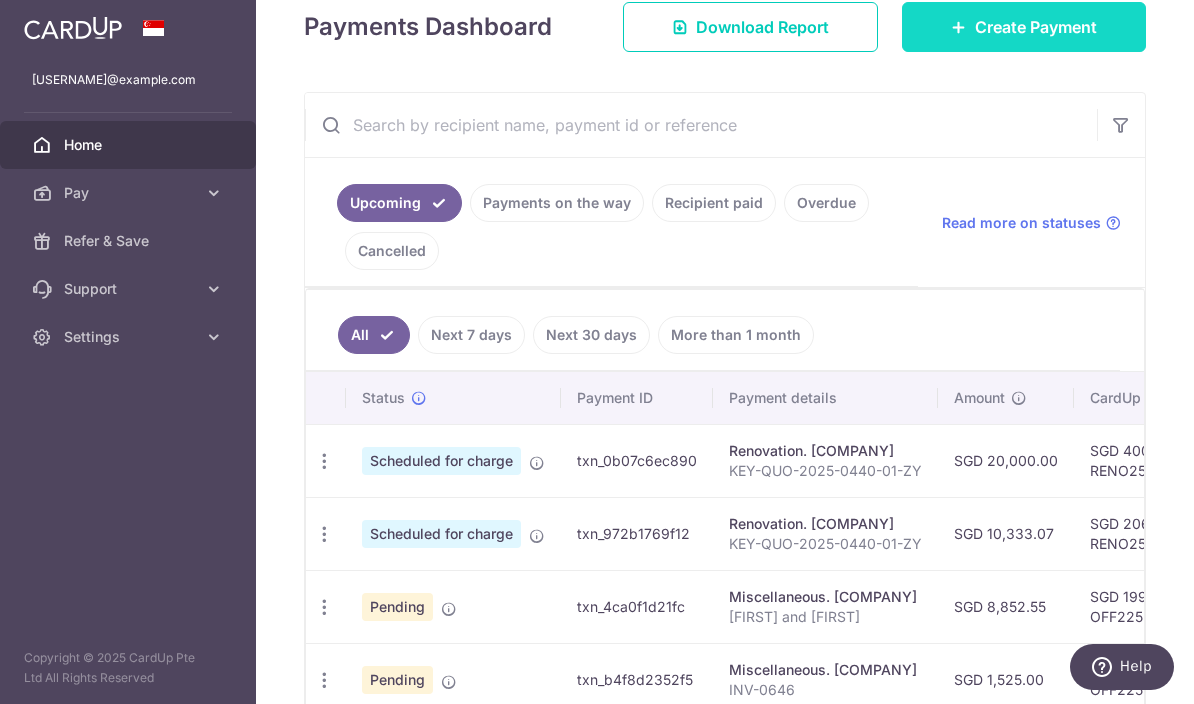 click on "Create Payment" at bounding box center (1024, 27) 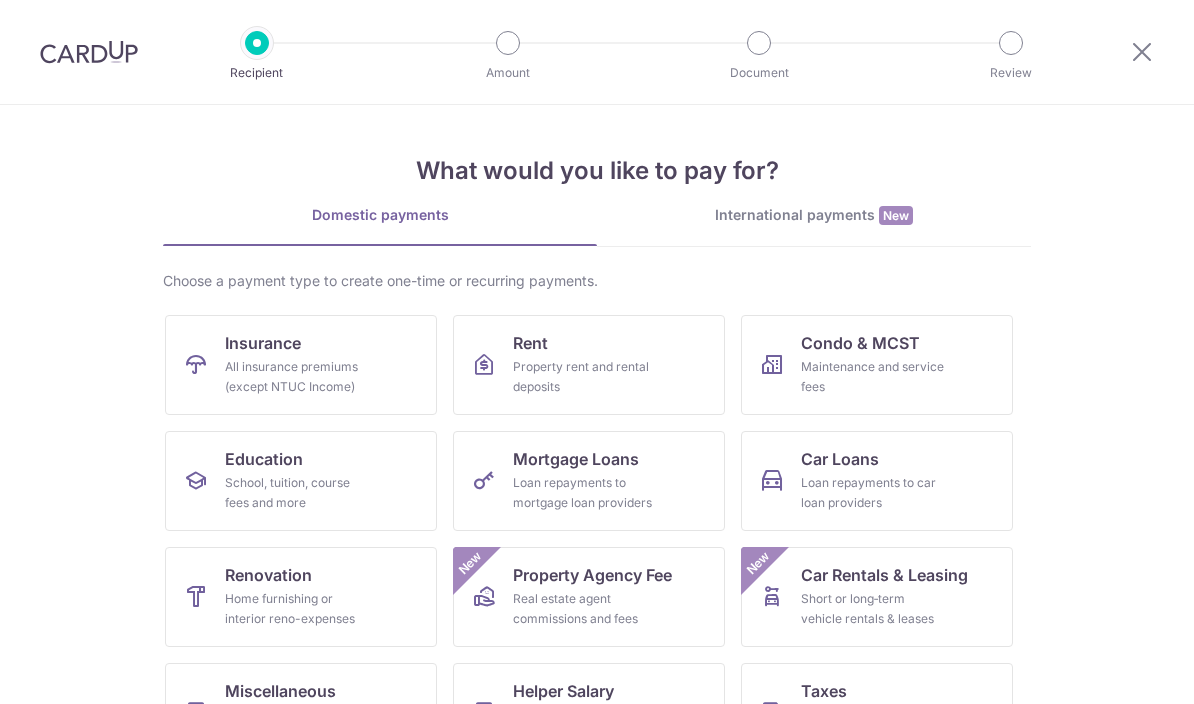 scroll, scrollTop: 0, scrollLeft: 0, axis: both 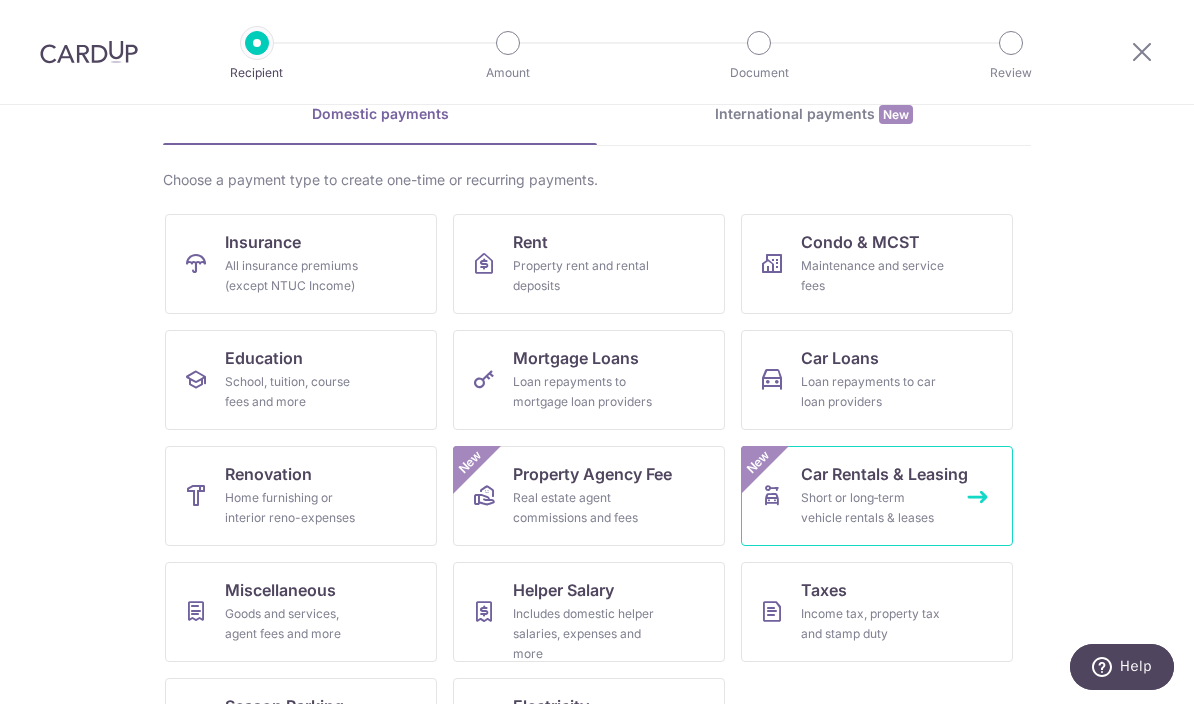 click on "Short or long‑term vehicle rentals & leases" at bounding box center [873, 508] 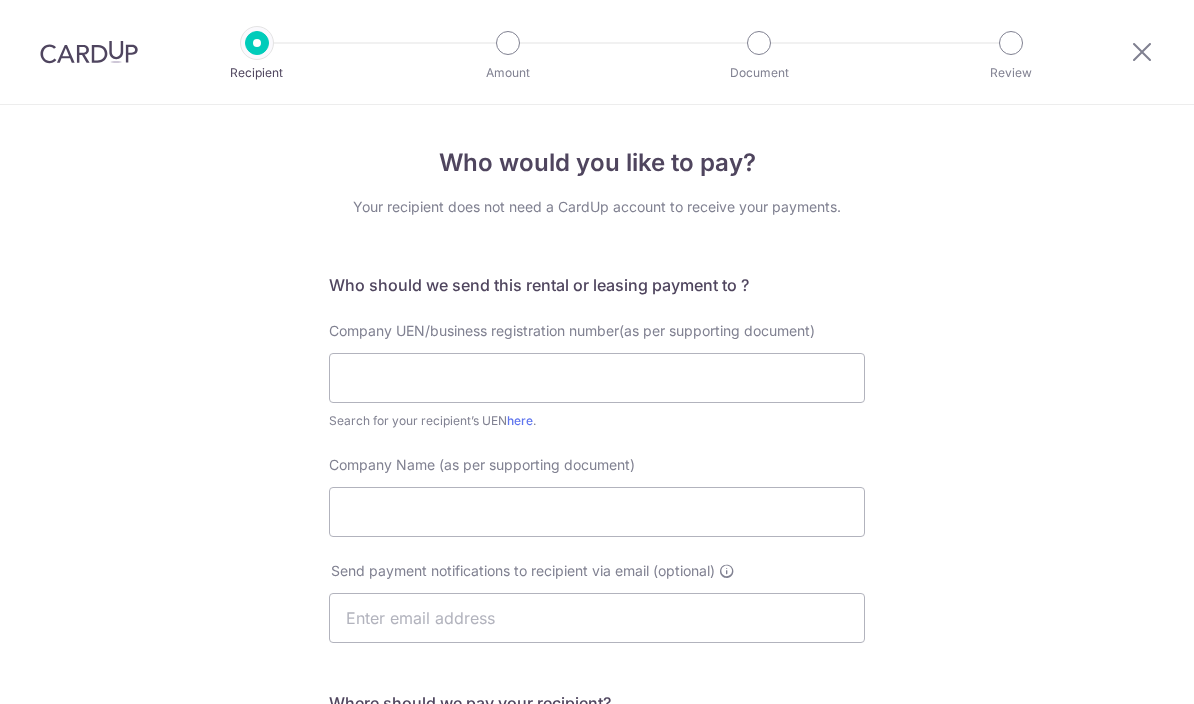 scroll, scrollTop: 0, scrollLeft: 0, axis: both 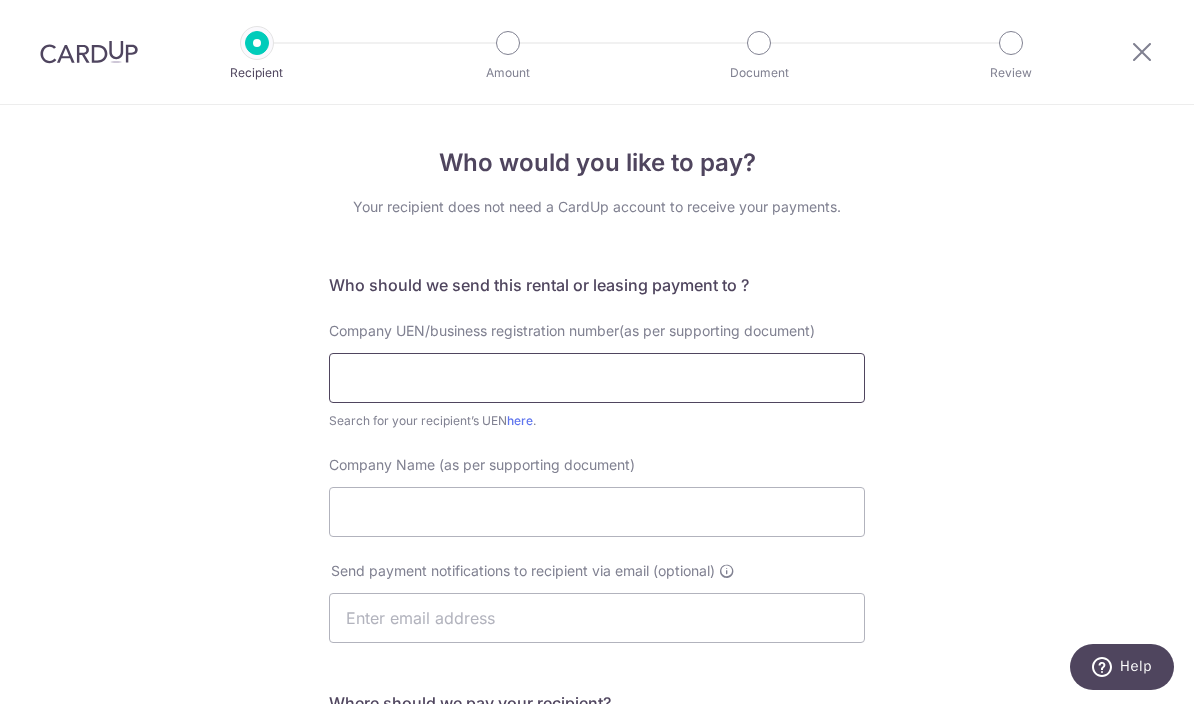 click at bounding box center [597, 378] 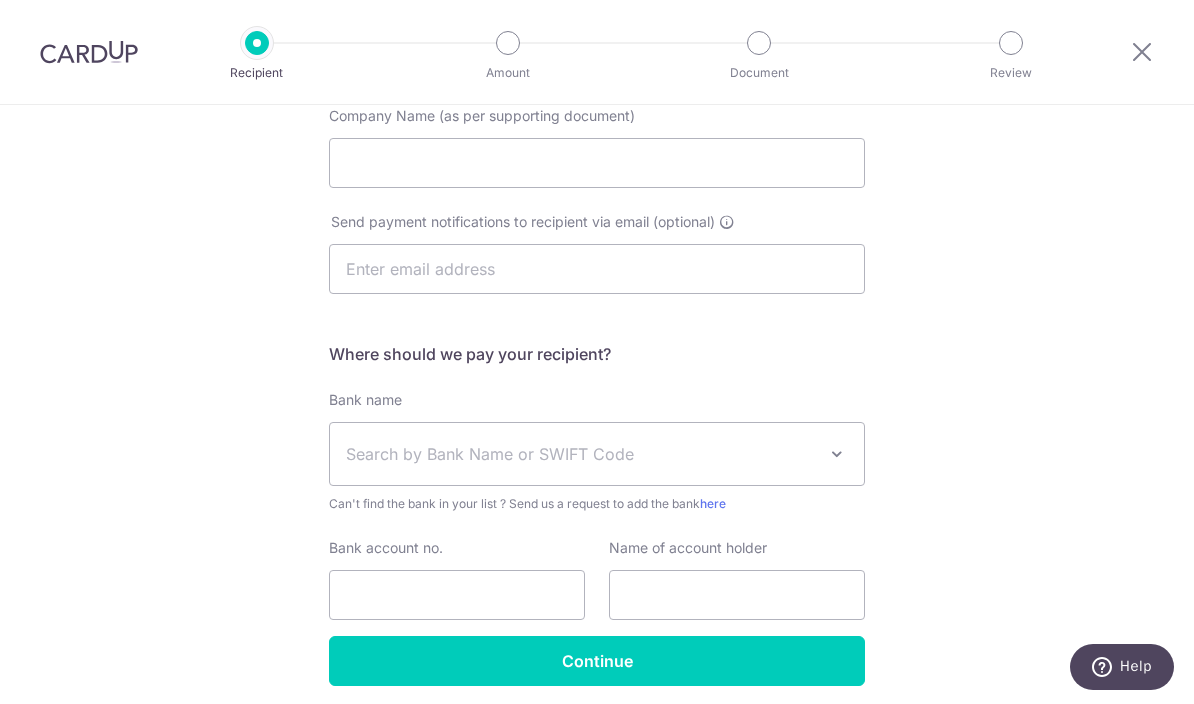 scroll, scrollTop: 343, scrollLeft: 0, axis: vertical 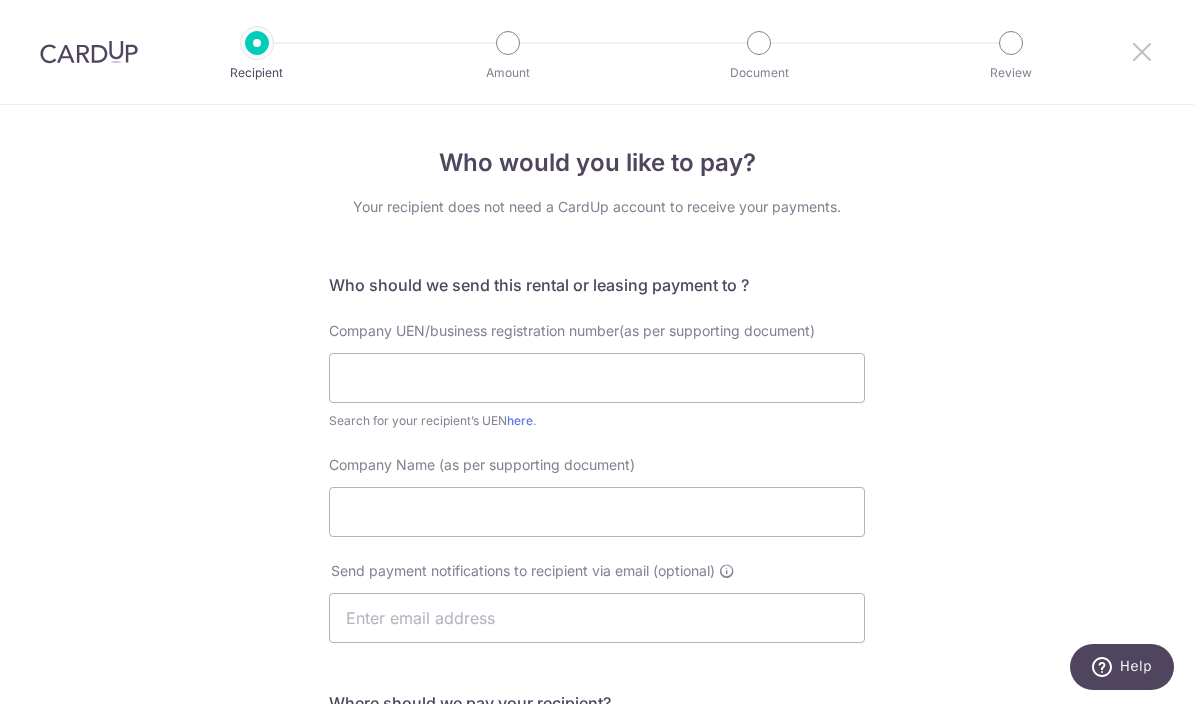 click at bounding box center [1142, 51] 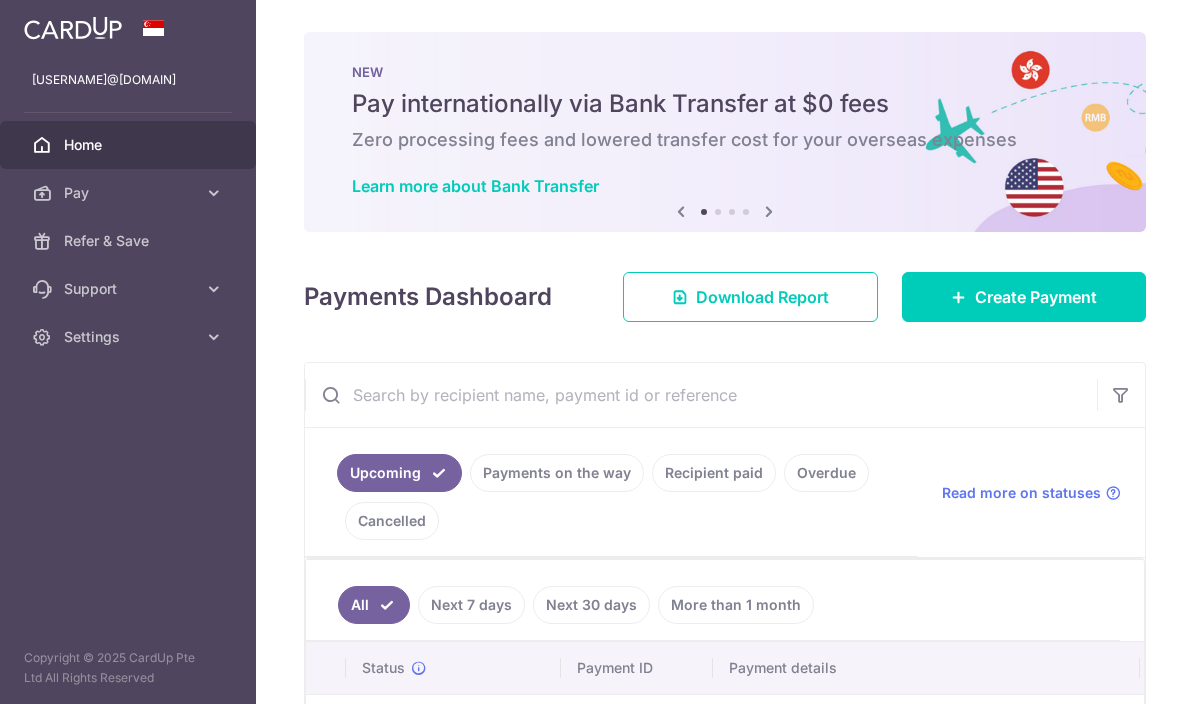 scroll, scrollTop: 0, scrollLeft: 0, axis: both 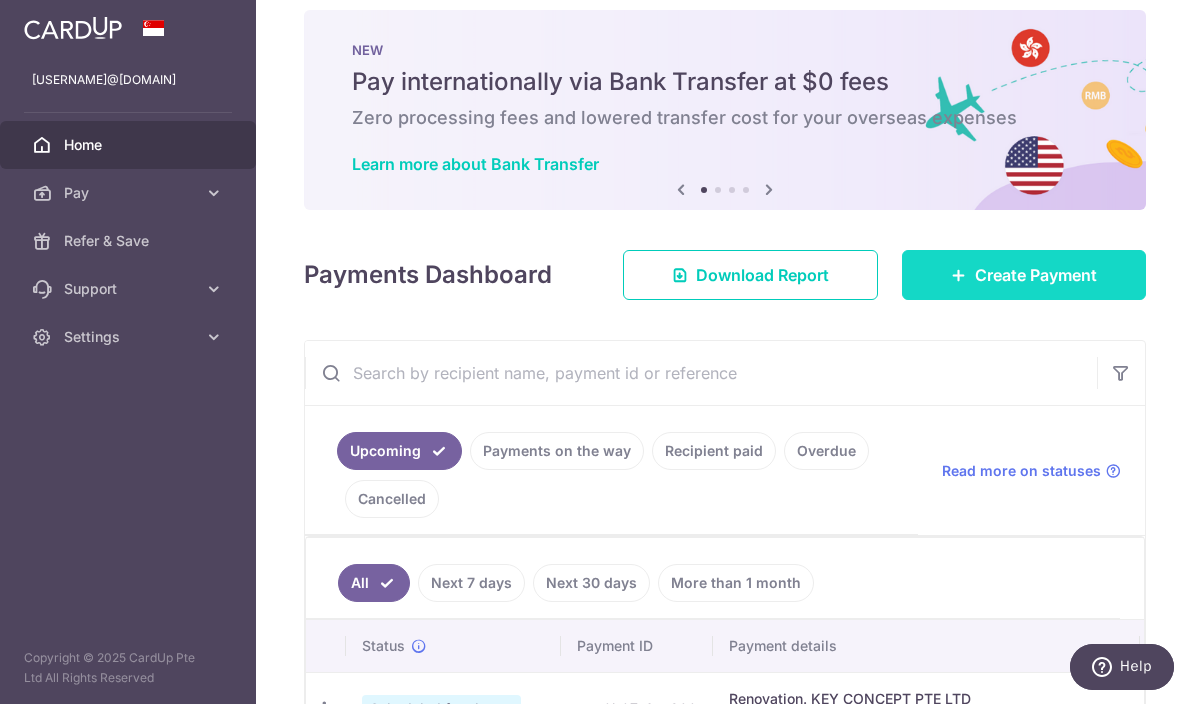 click on "Create Payment" at bounding box center [1036, 275] 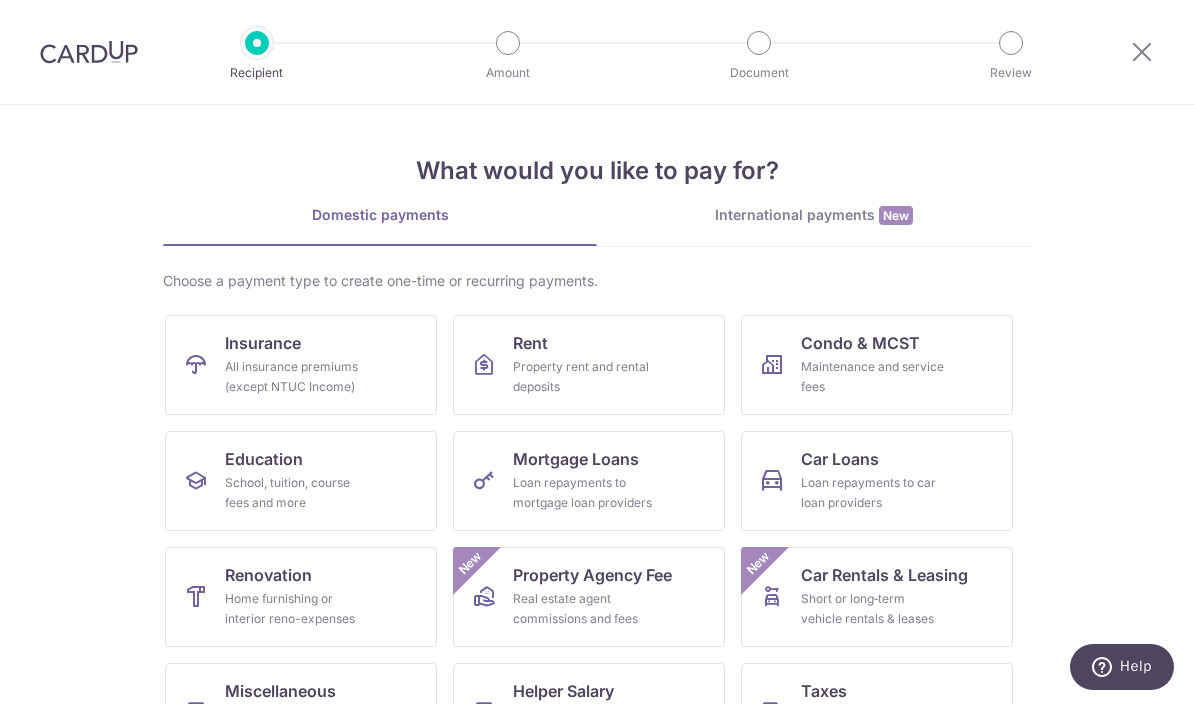 scroll, scrollTop: 0, scrollLeft: 0, axis: both 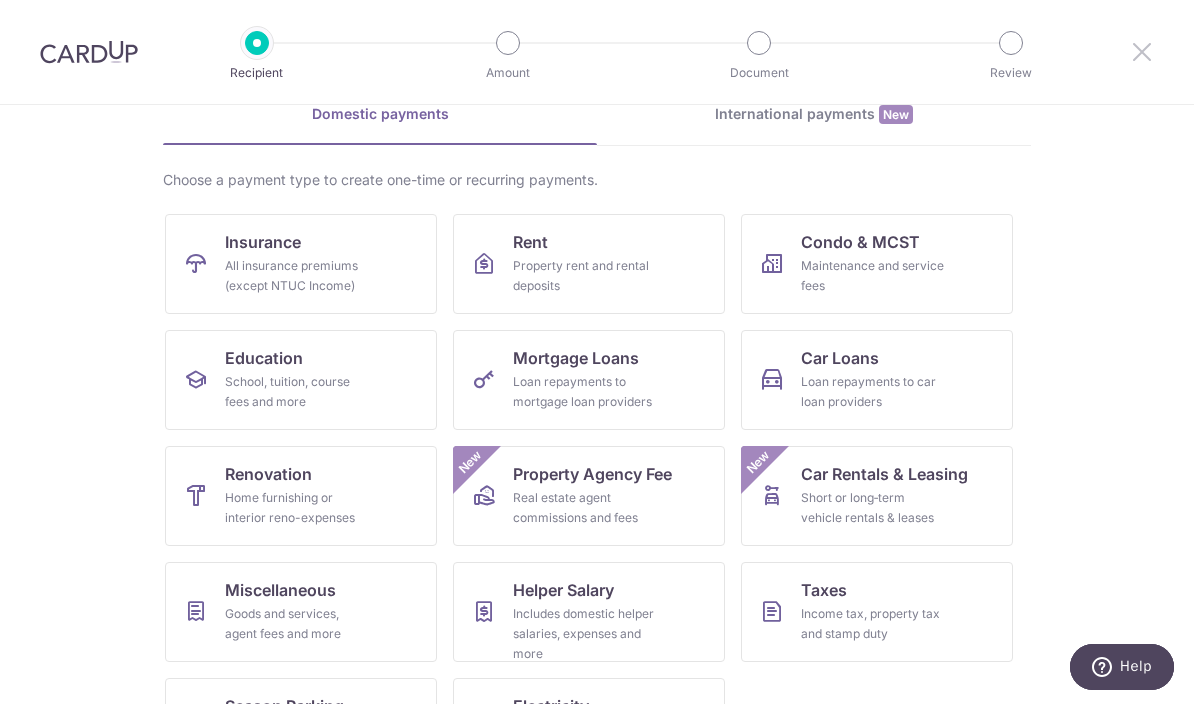 click at bounding box center (1142, 51) 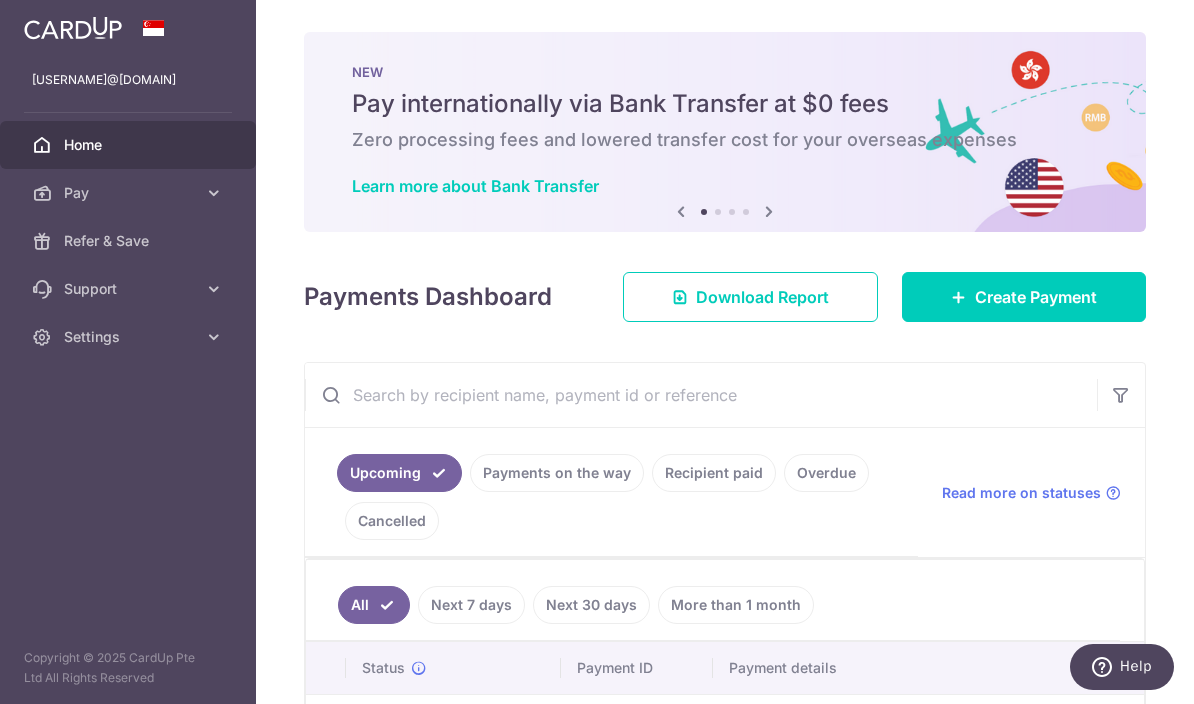 scroll, scrollTop: 0, scrollLeft: 0, axis: both 